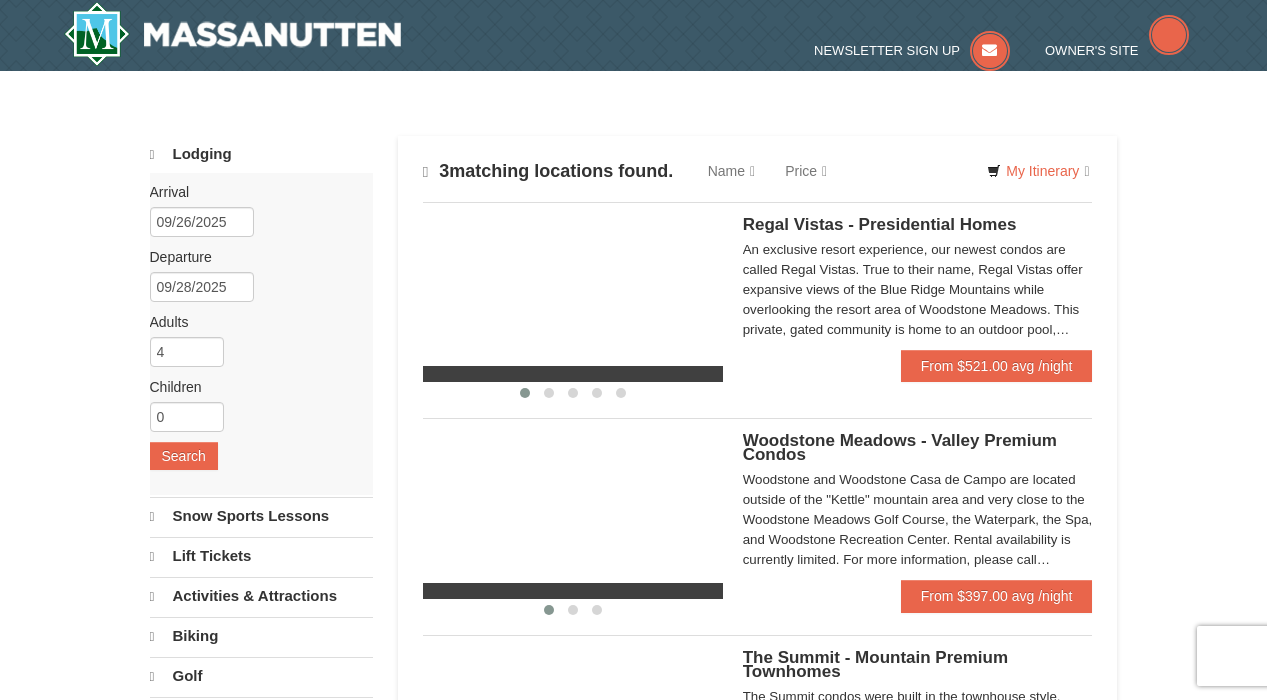 scroll, scrollTop: 0, scrollLeft: 0, axis: both 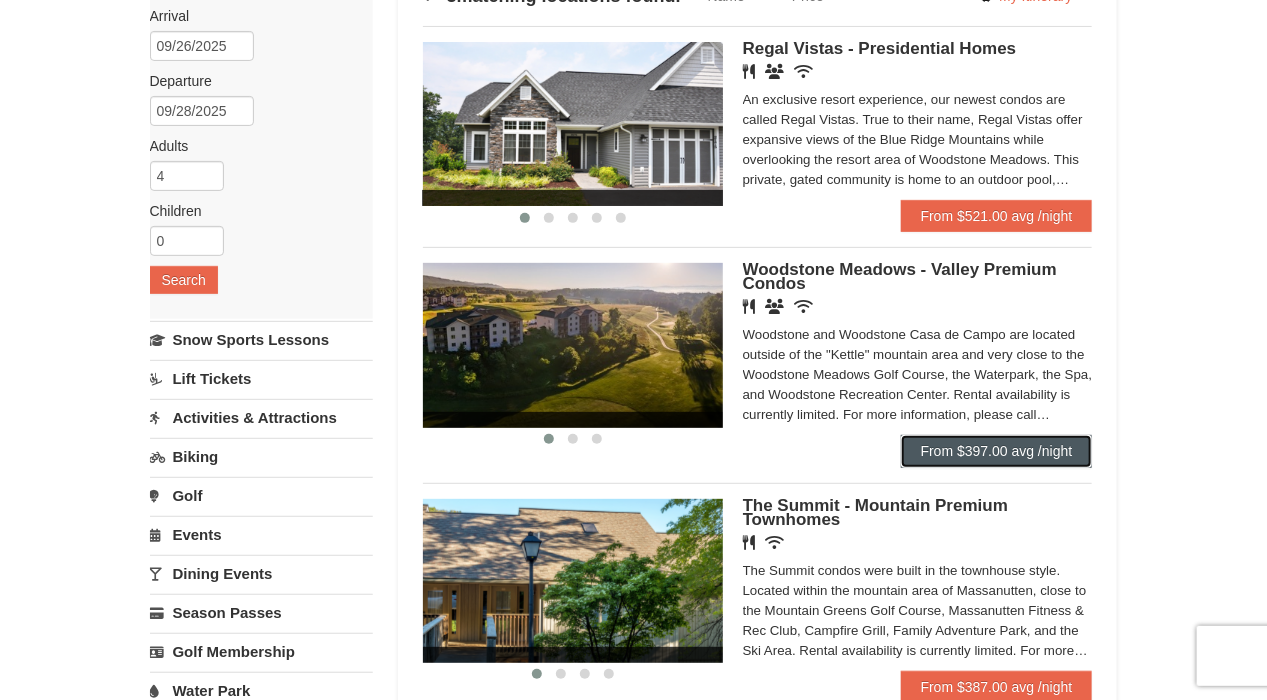 click on "From $397.00 avg /night" at bounding box center [997, 451] 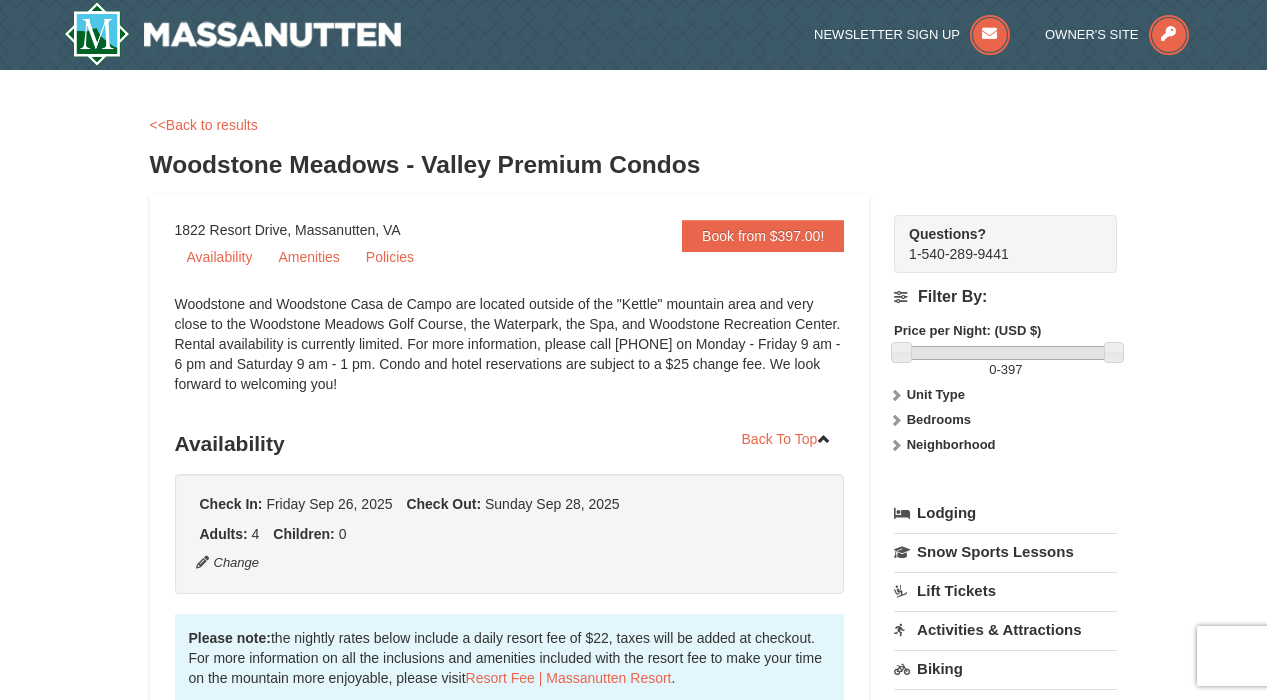 scroll, scrollTop: 0, scrollLeft: 0, axis: both 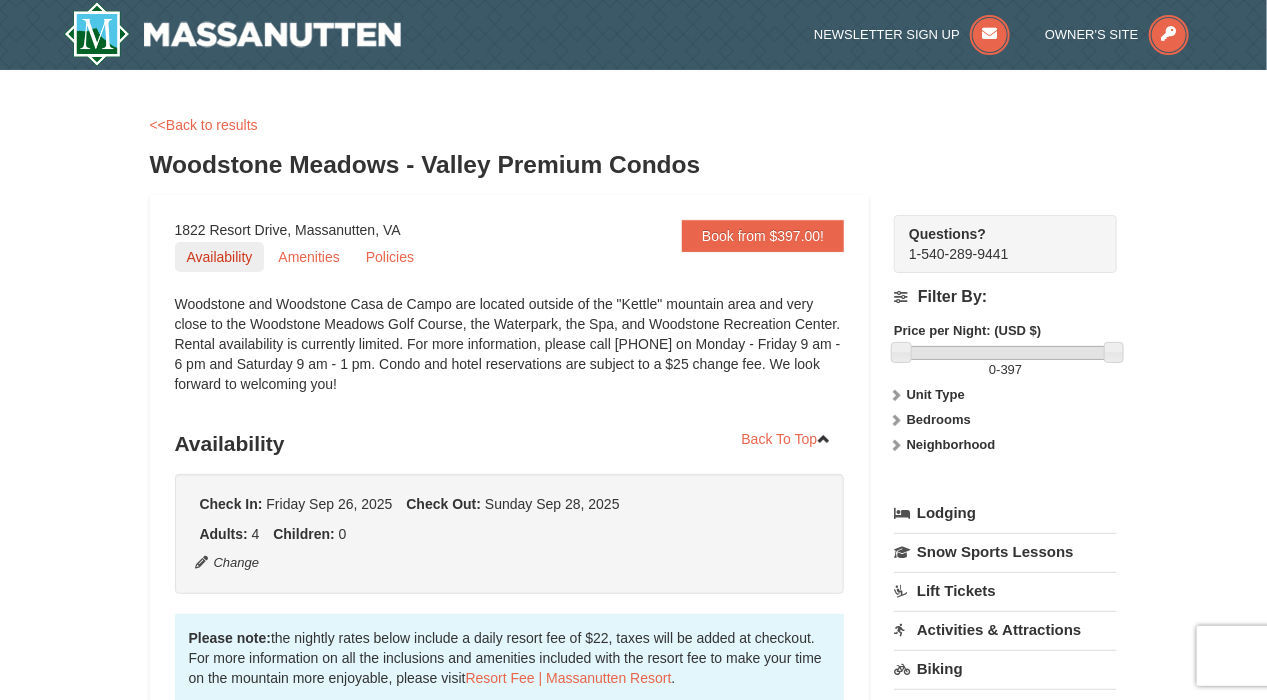 click on "Availability" at bounding box center (220, 257) 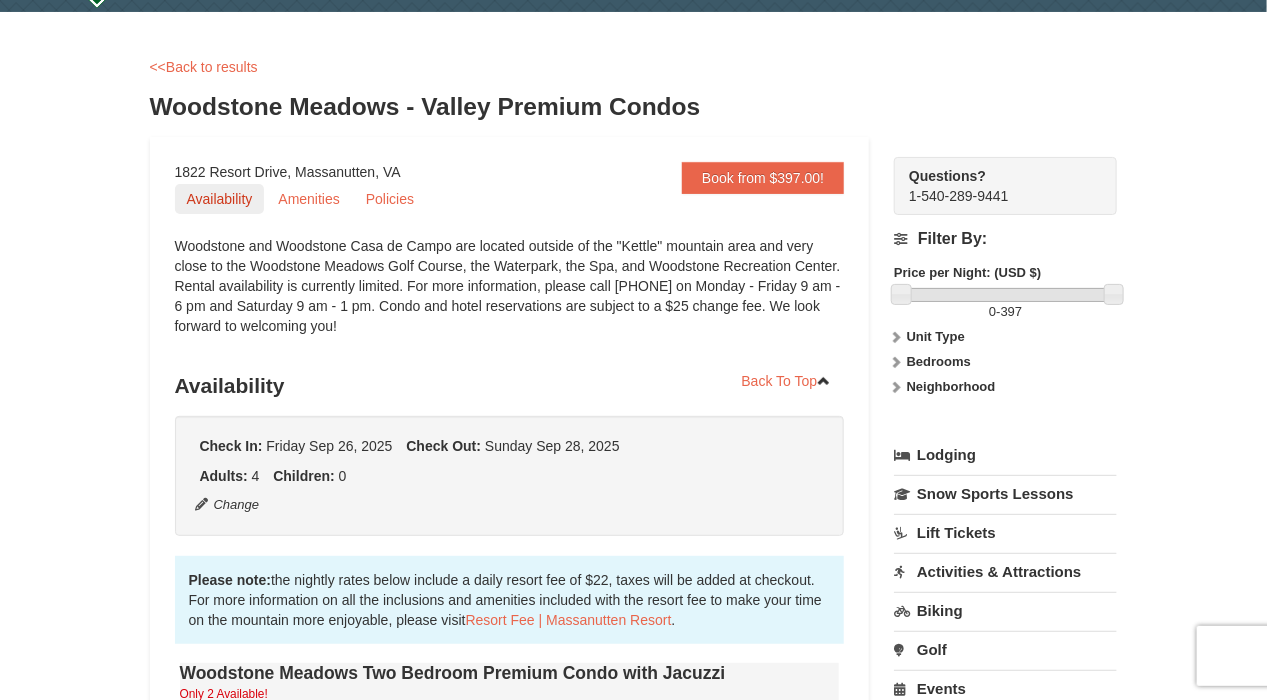 scroll, scrollTop: 0, scrollLeft: 0, axis: both 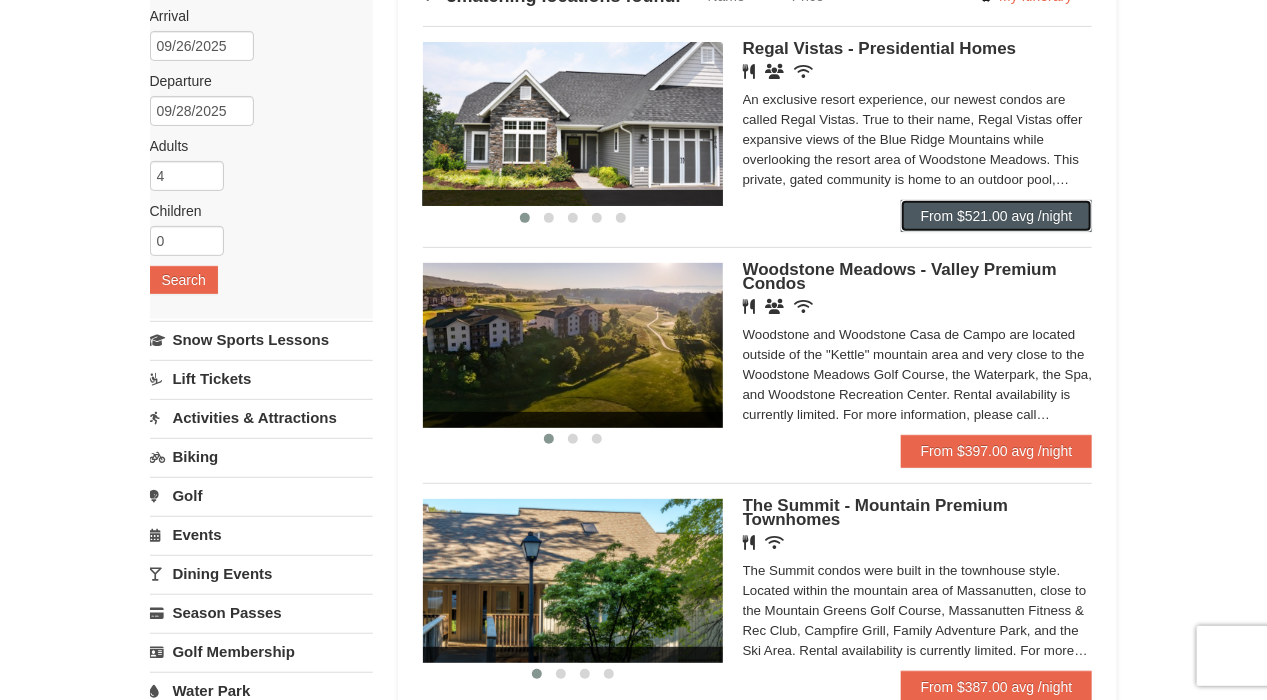 click on "From $521.00 avg /night" at bounding box center (997, 216) 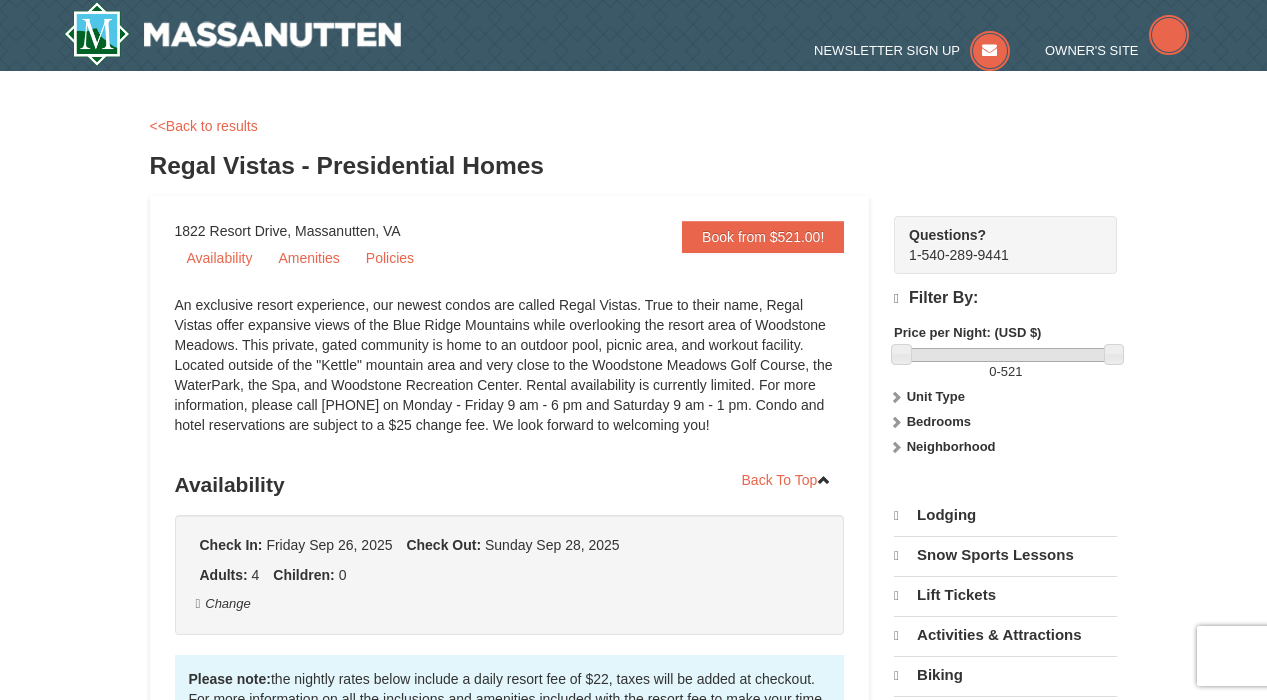 scroll, scrollTop: 0, scrollLeft: 0, axis: both 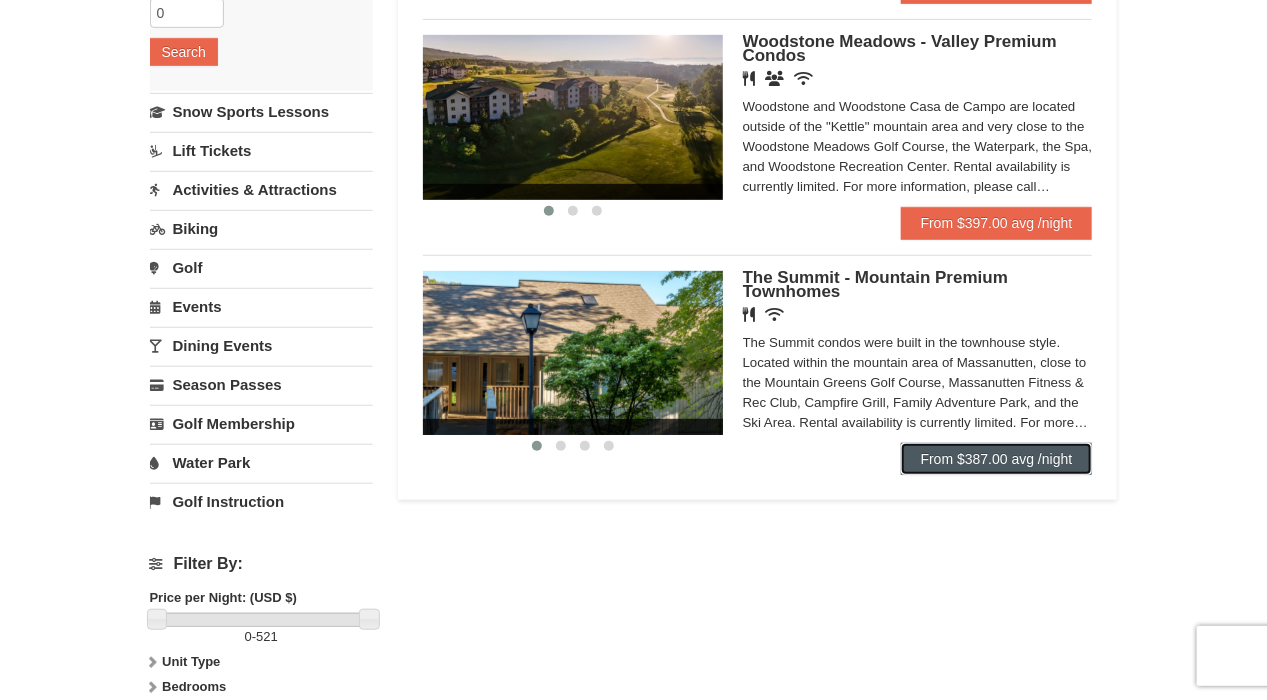 click on "From $387.00 avg /night" at bounding box center (997, 459) 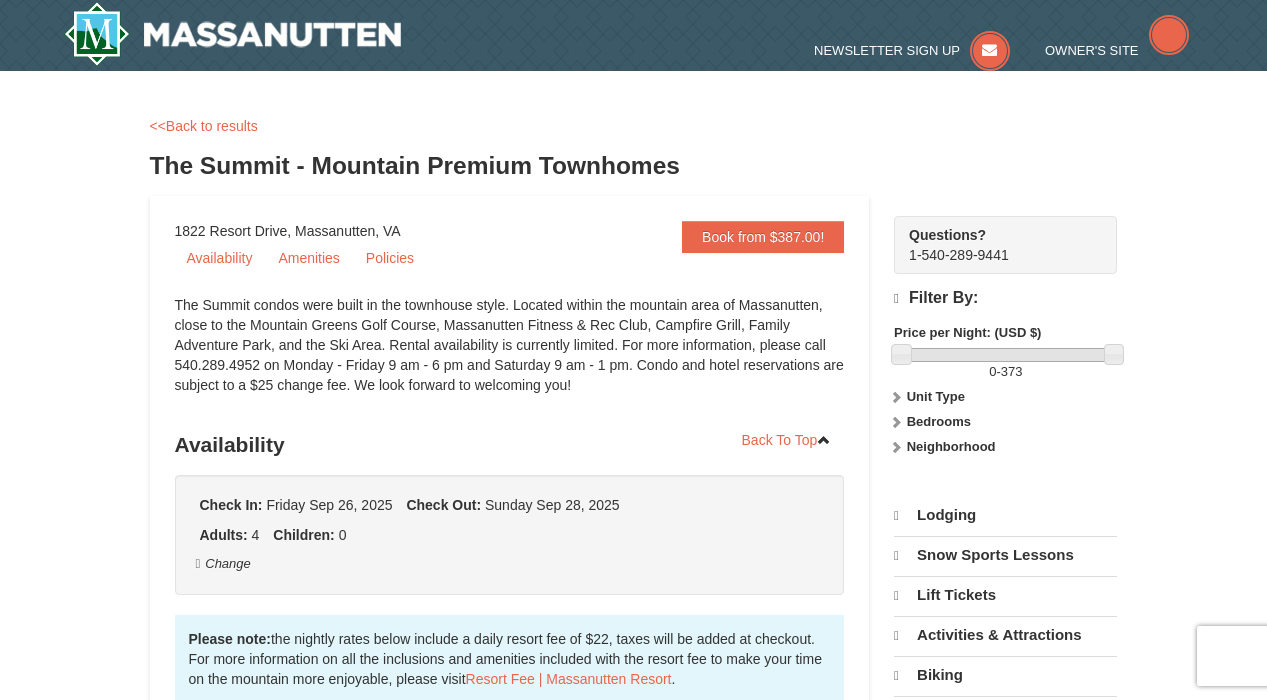 scroll, scrollTop: 137, scrollLeft: 0, axis: vertical 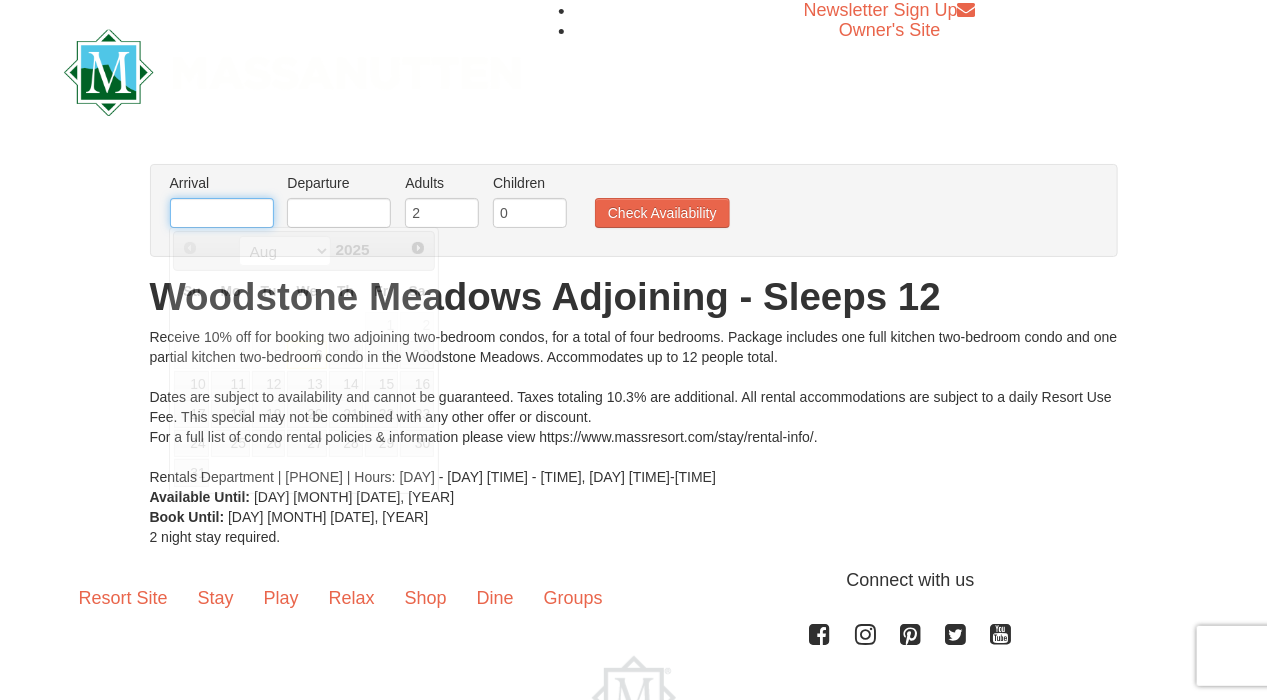 click at bounding box center [222, 213] 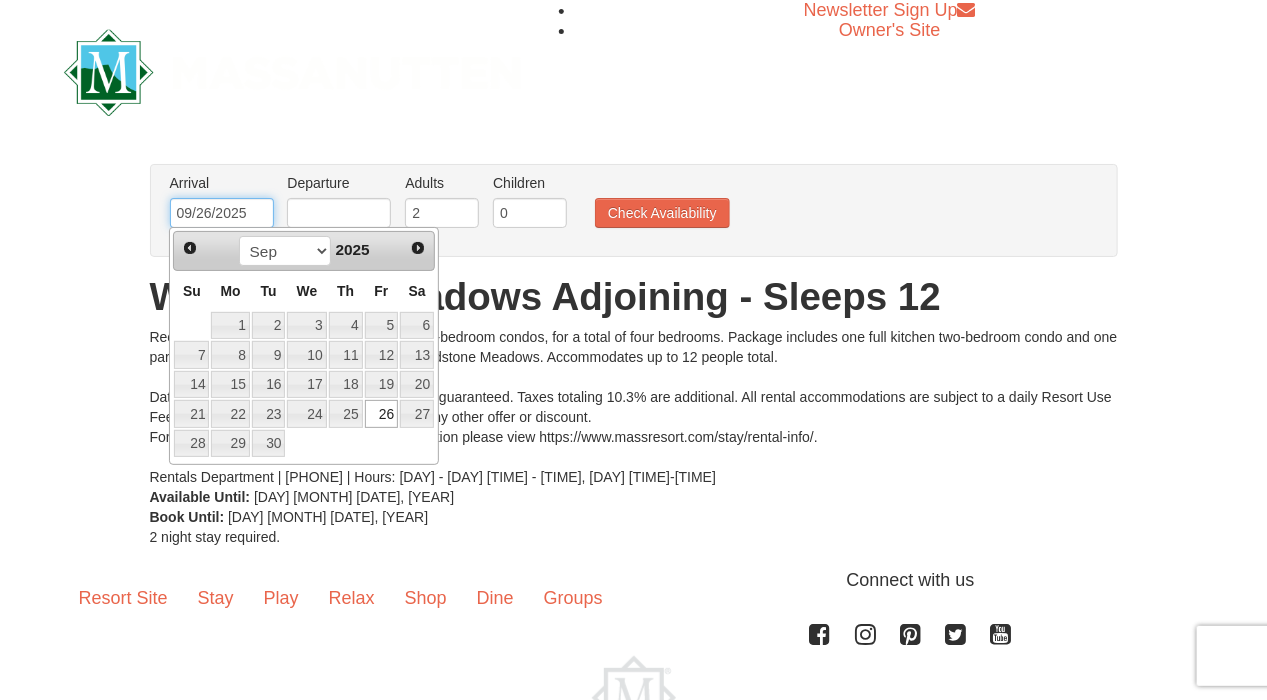 type on "09/26/2025" 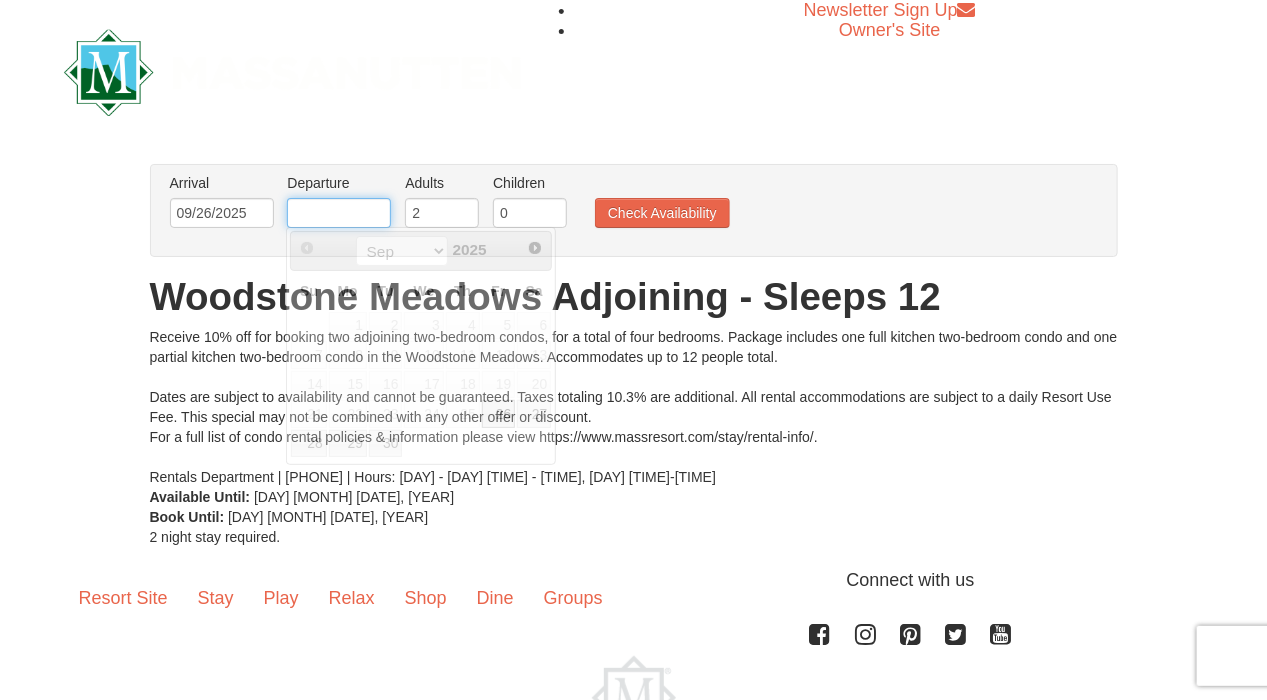 click at bounding box center (339, 213) 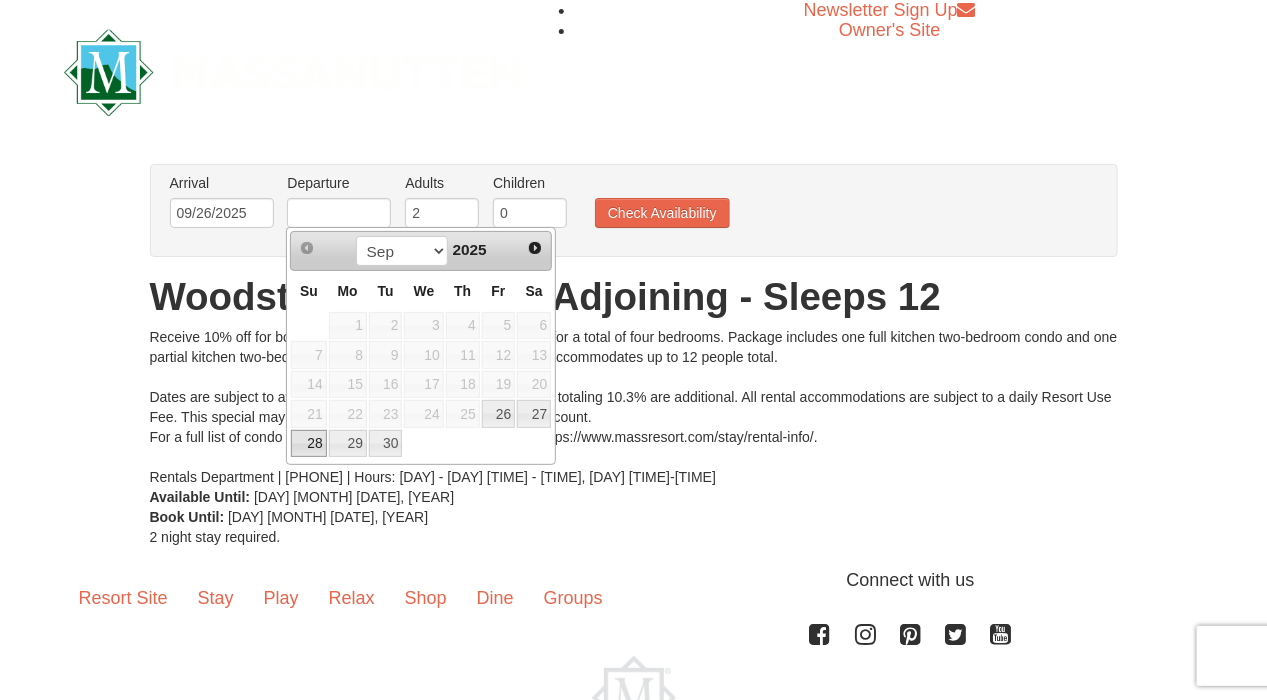click on "28" at bounding box center (308, 444) 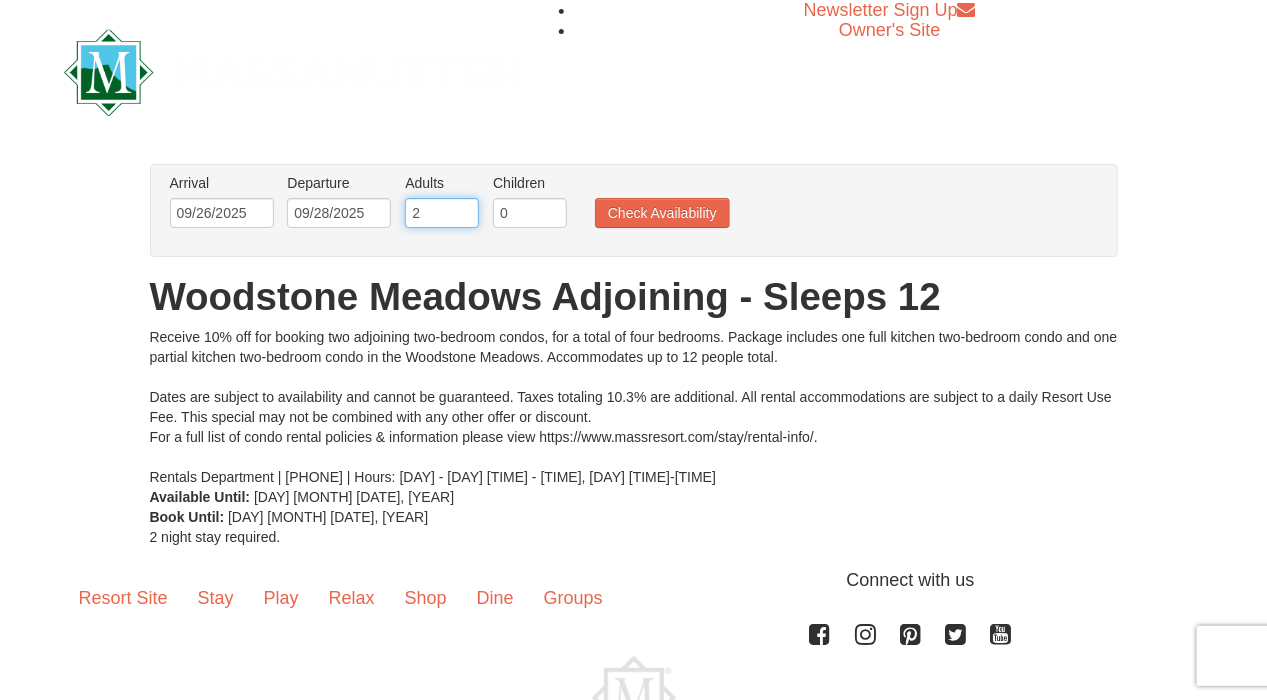 click on "2" at bounding box center (442, 213) 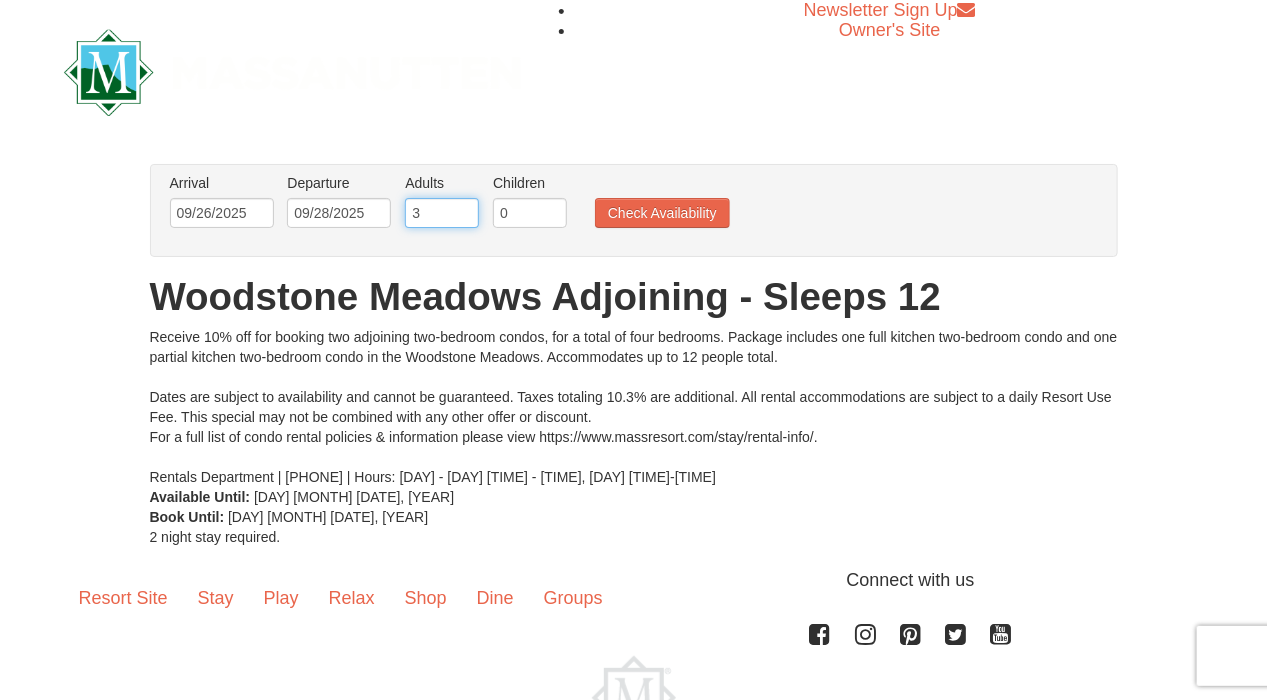 click on "3" at bounding box center [442, 213] 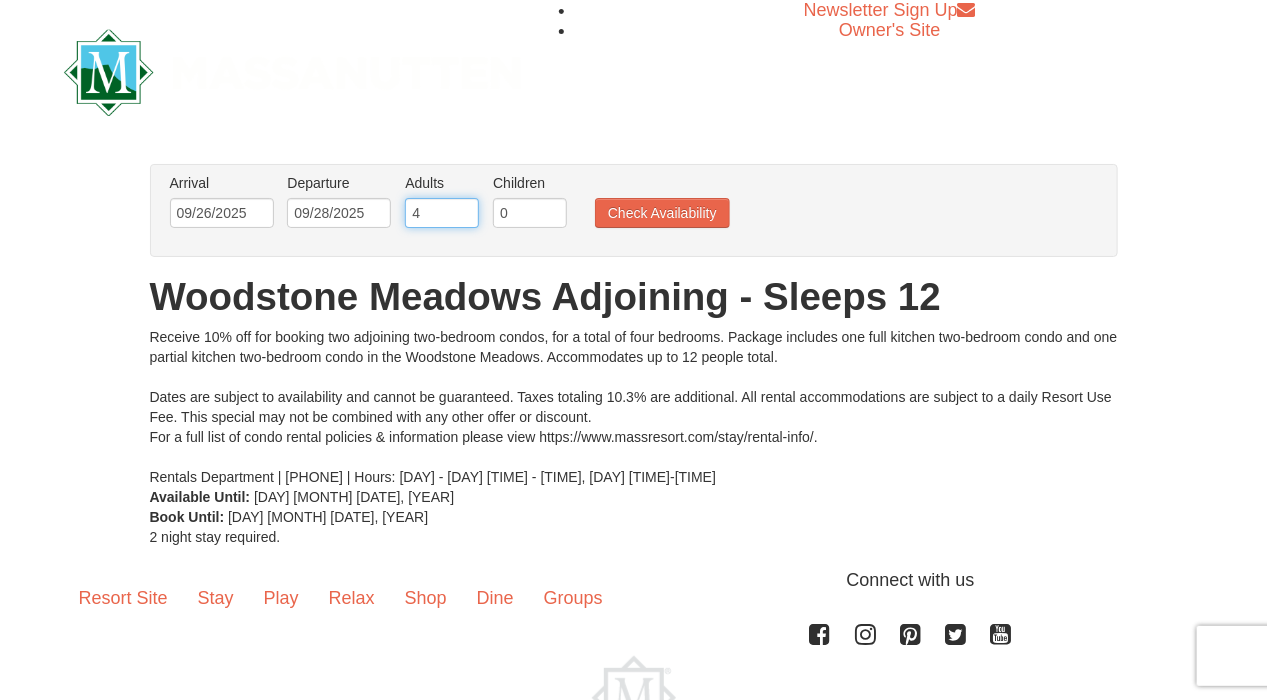 click on "4" at bounding box center (442, 213) 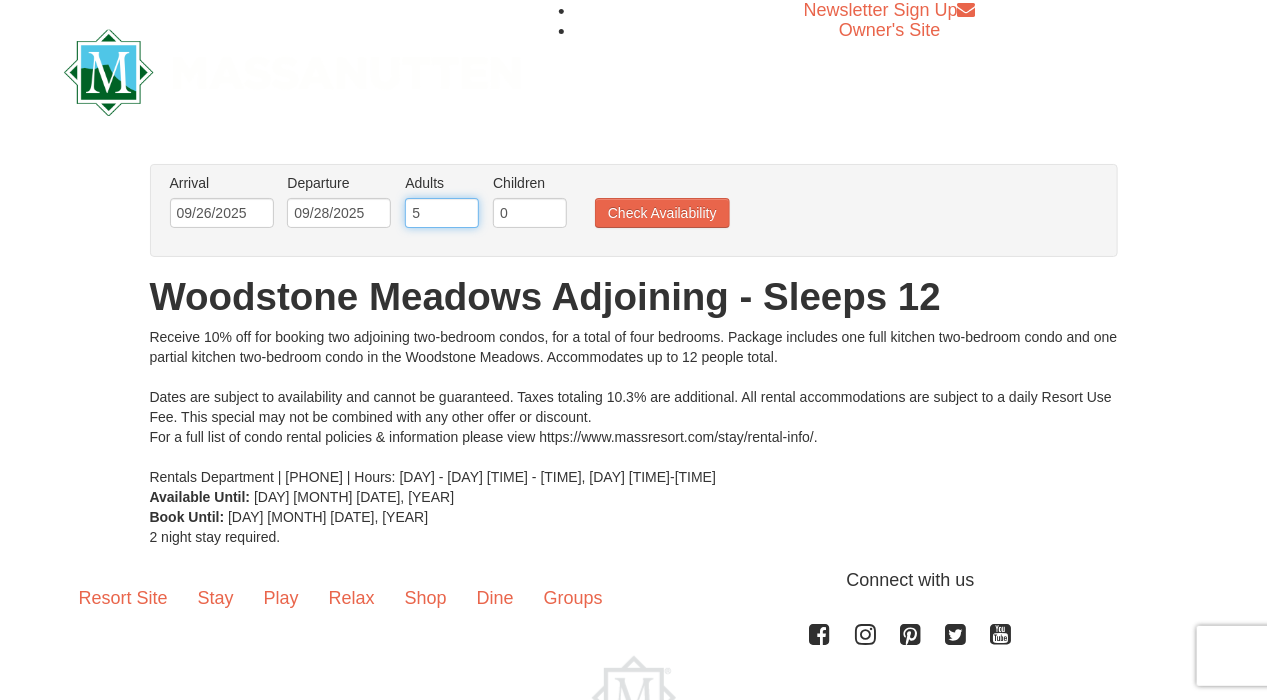 type on "5" 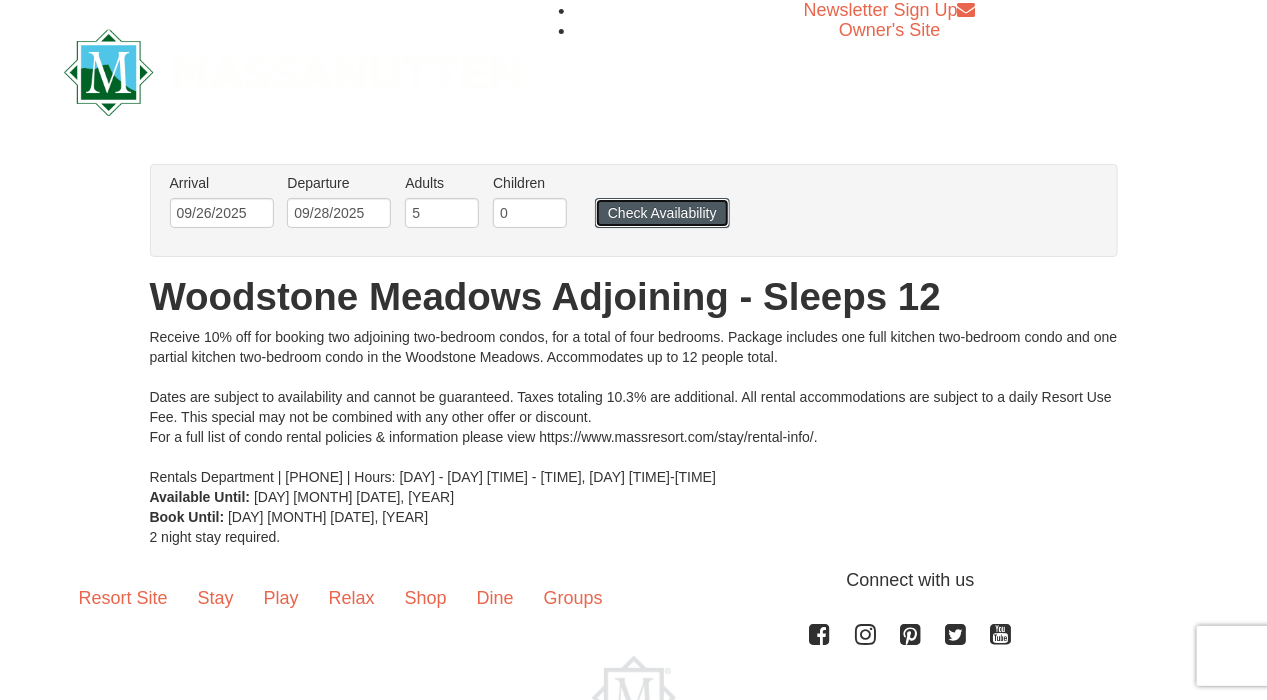 click on "Check Availability" at bounding box center (662, 213) 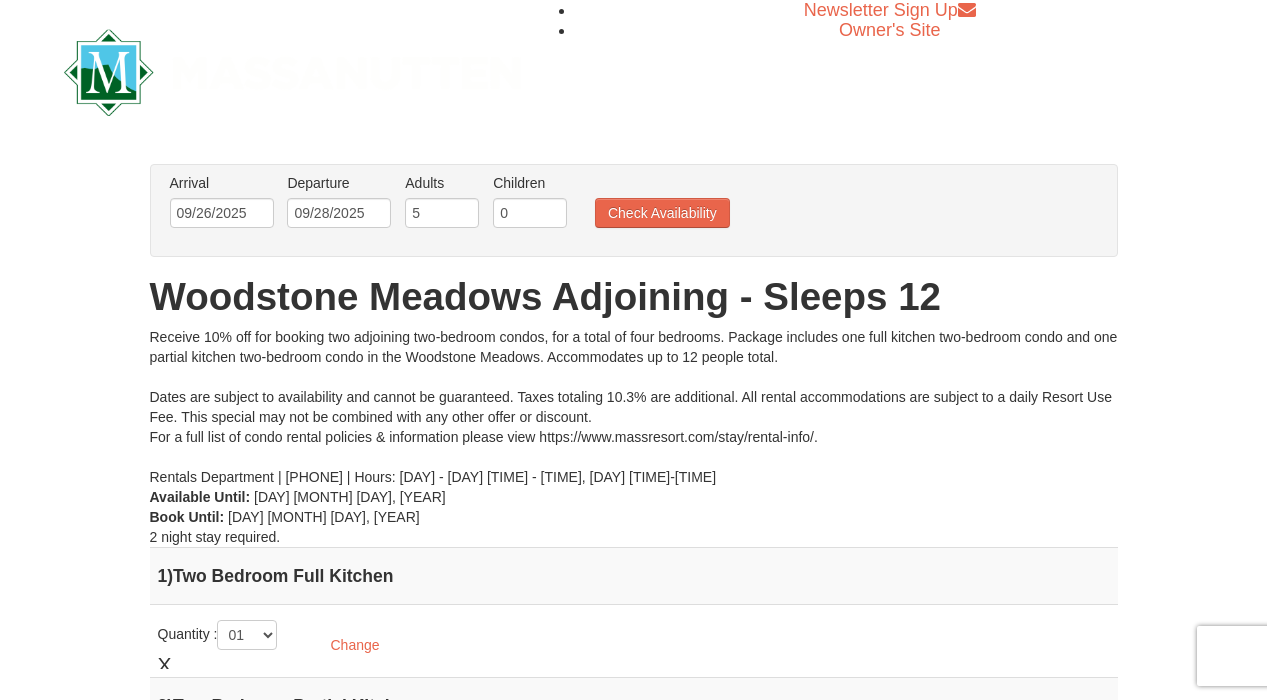 scroll, scrollTop: 0, scrollLeft: 0, axis: both 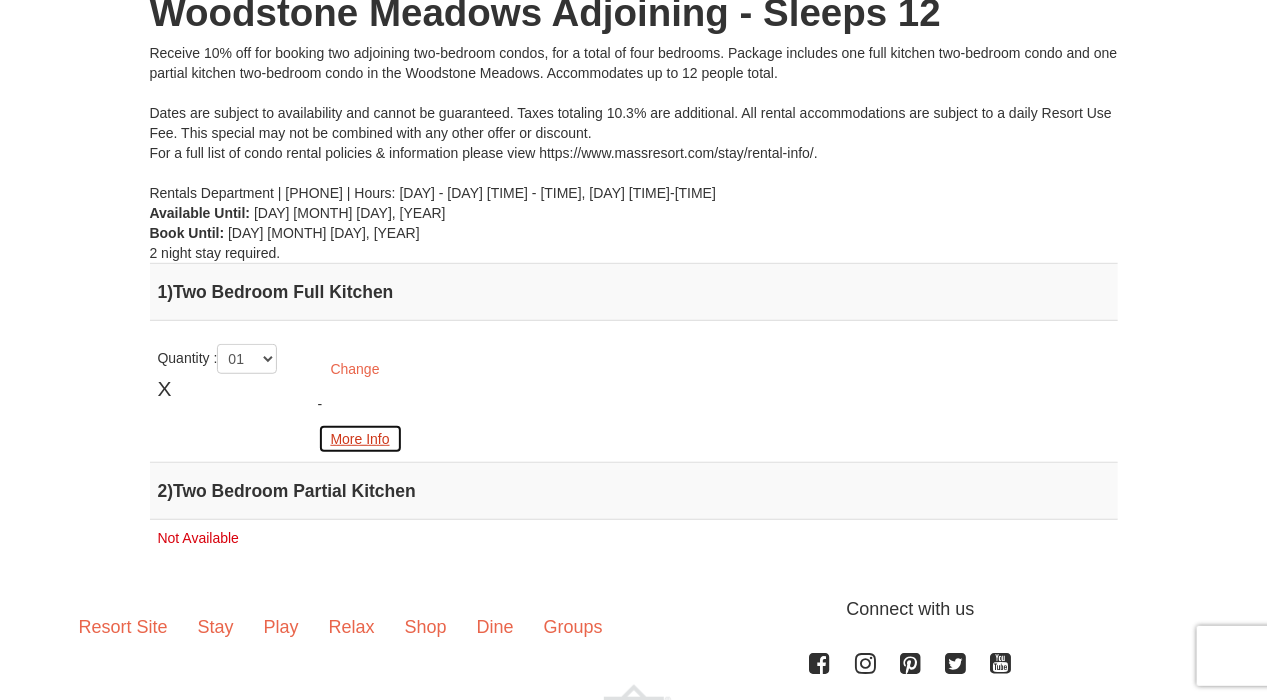 click on "More Info" at bounding box center (360, 439) 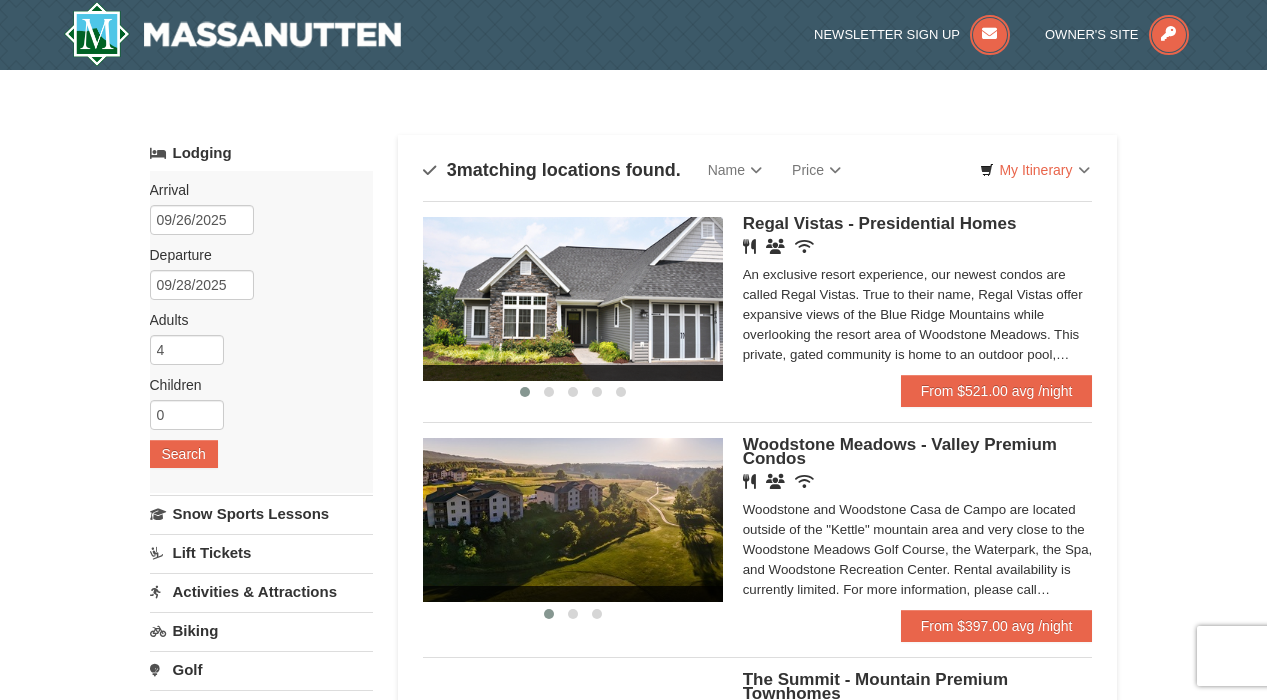 scroll, scrollTop: 0, scrollLeft: 0, axis: both 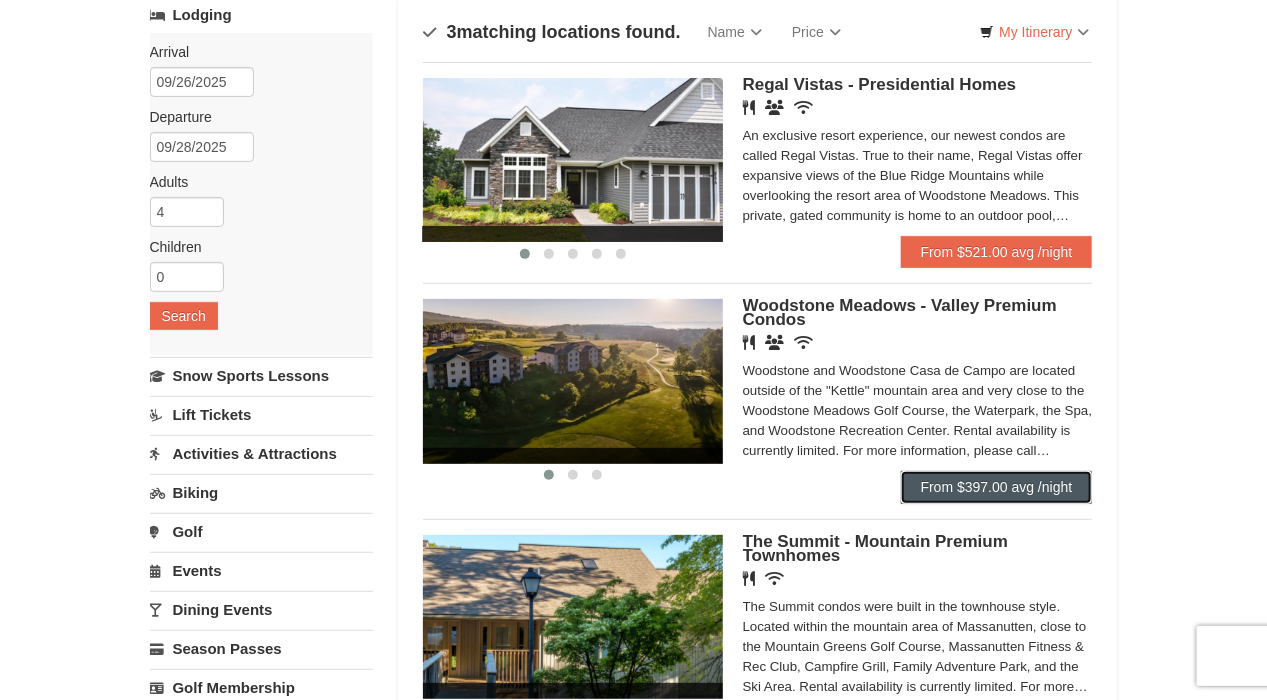 click on "From $397.00 avg /night" at bounding box center [997, 487] 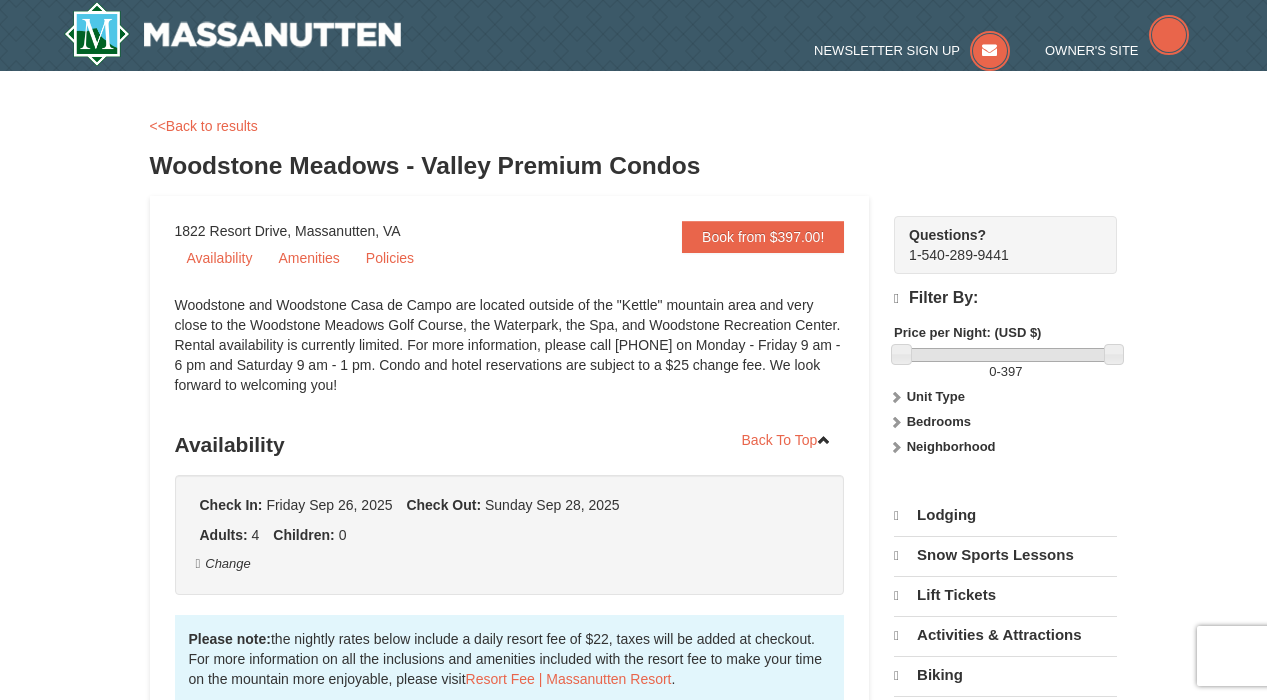scroll, scrollTop: 0, scrollLeft: 0, axis: both 